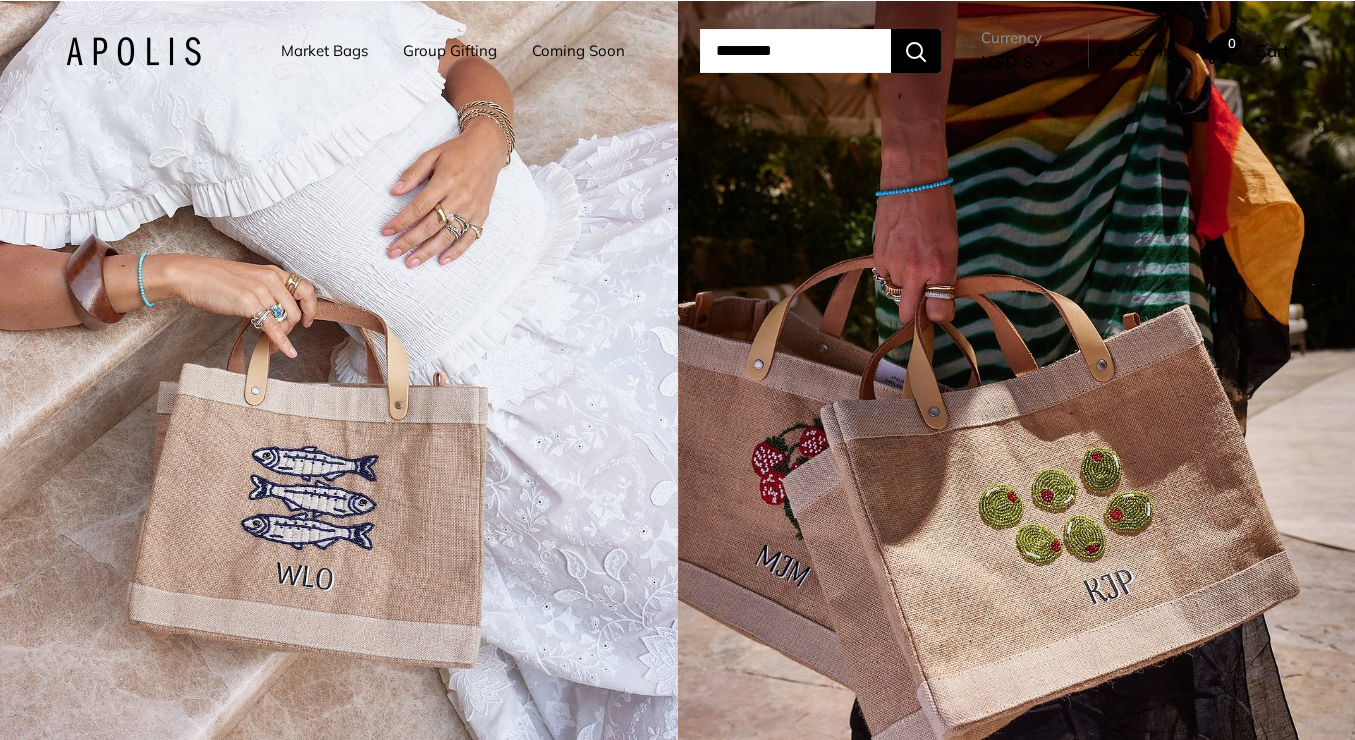 scroll, scrollTop: 0, scrollLeft: 0, axis: both 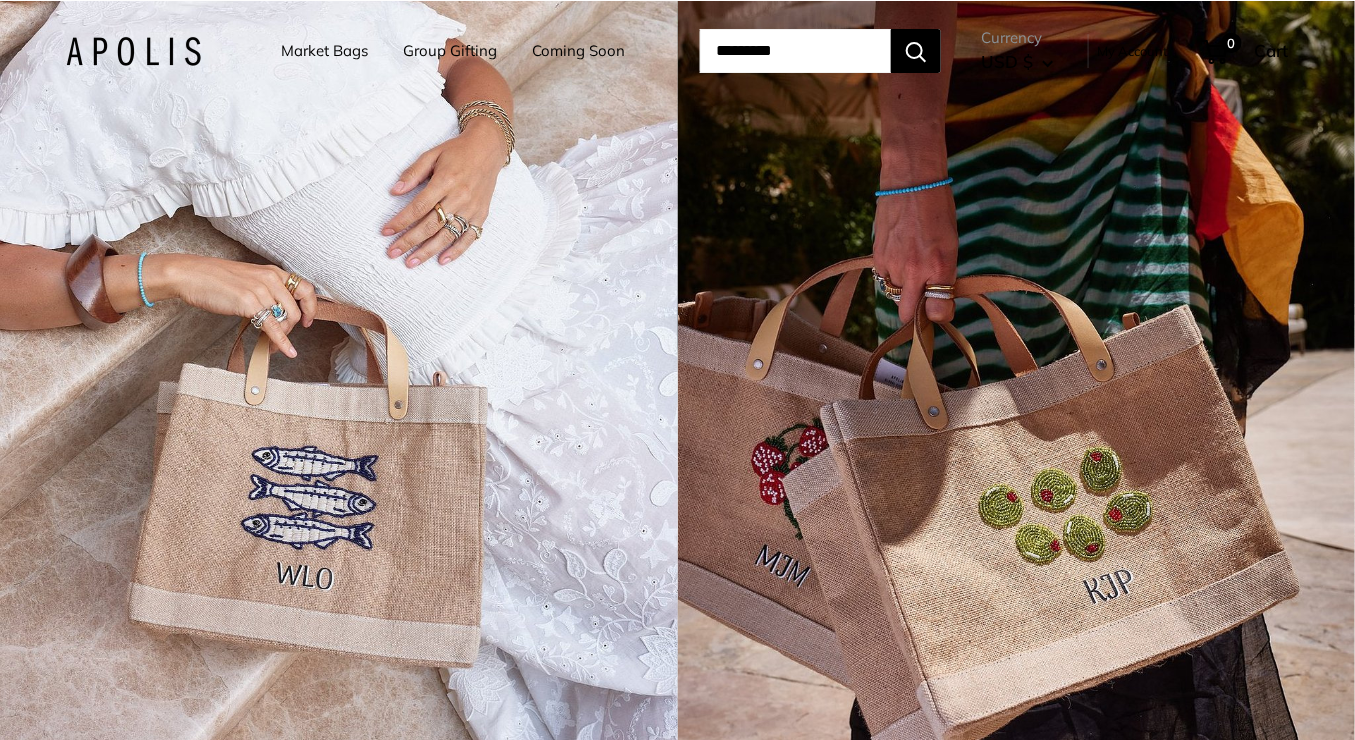 click on "Market Bags" at bounding box center [324, 51] 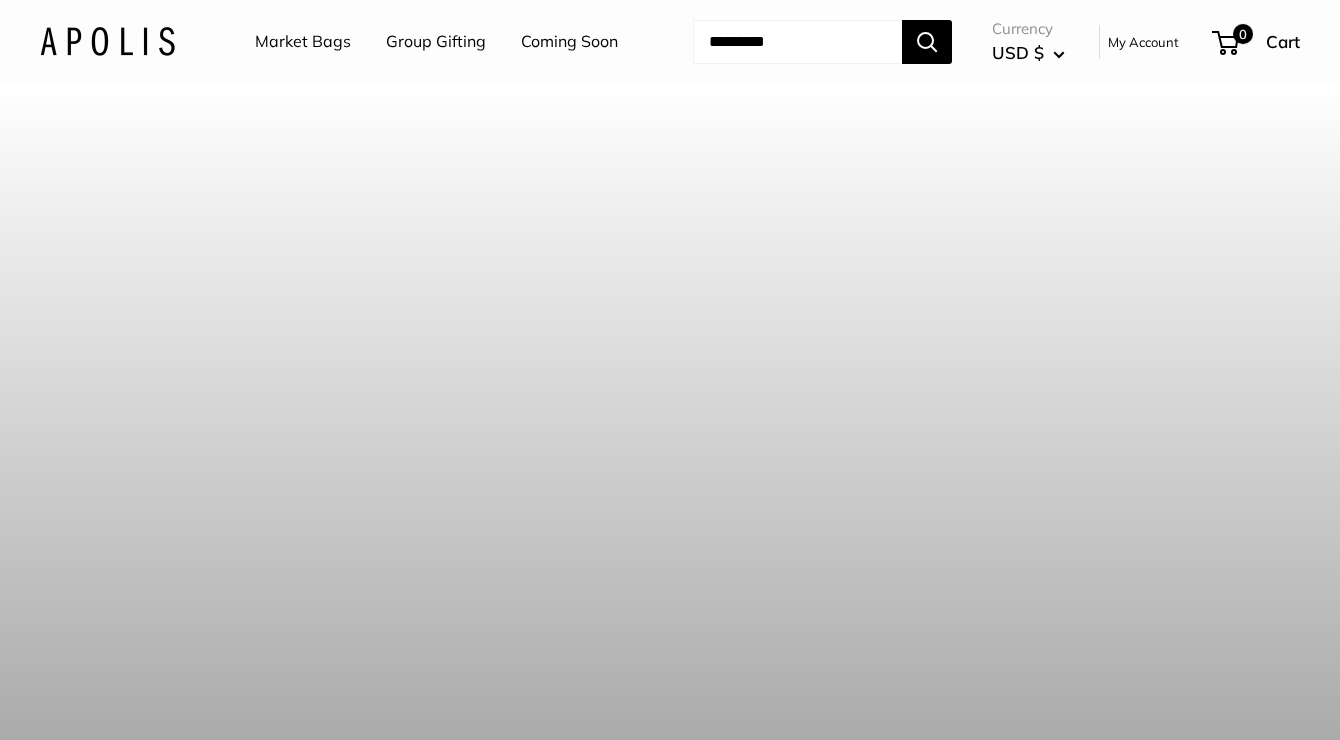 scroll, scrollTop: 0, scrollLeft: 0, axis: both 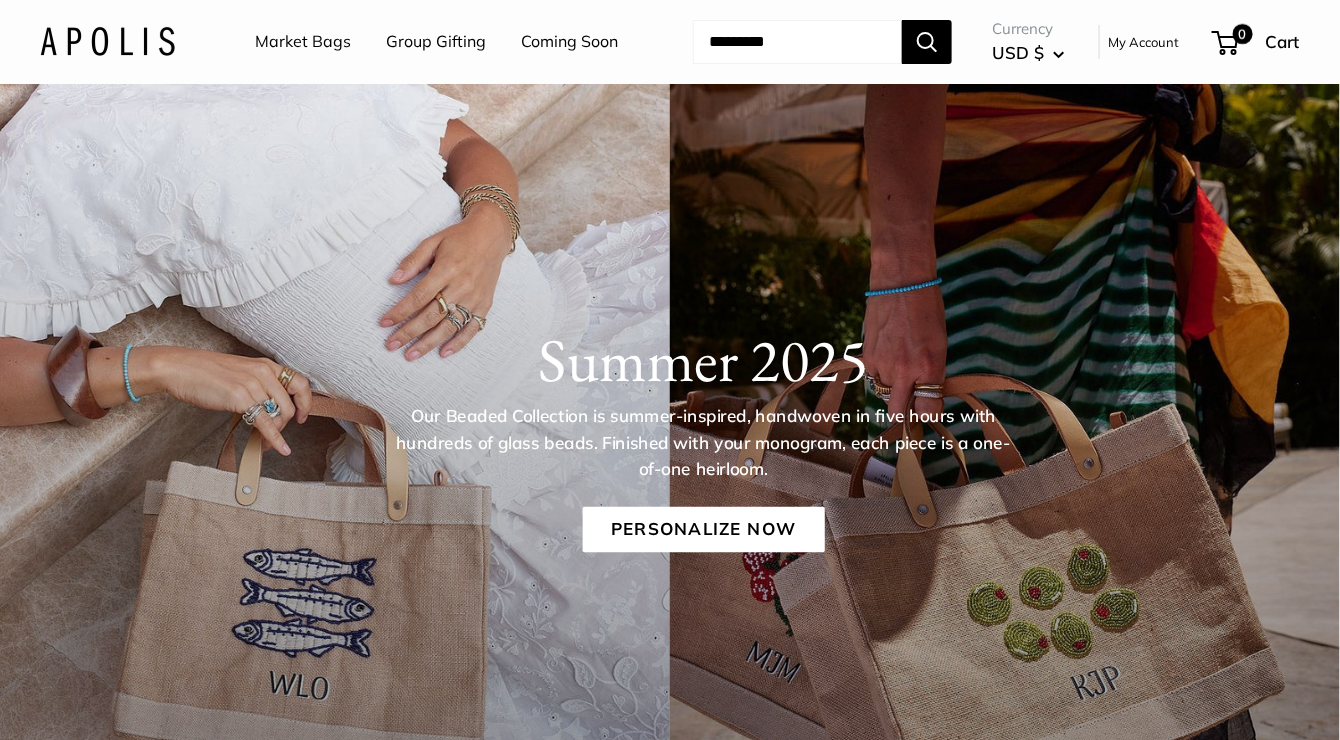 click on "Group Gifting" at bounding box center [436, 42] 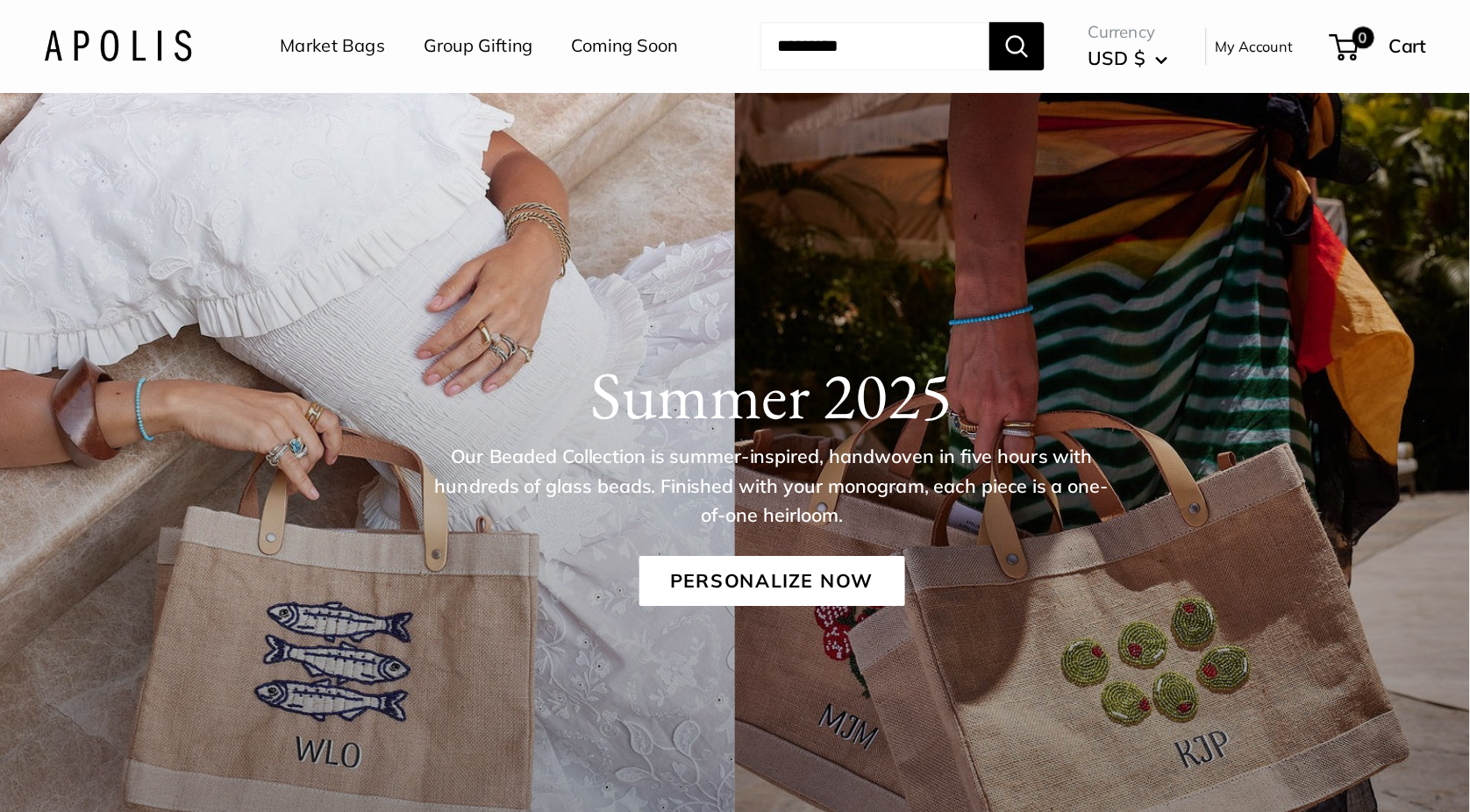 scroll, scrollTop: 53, scrollLeft: 0, axis: vertical 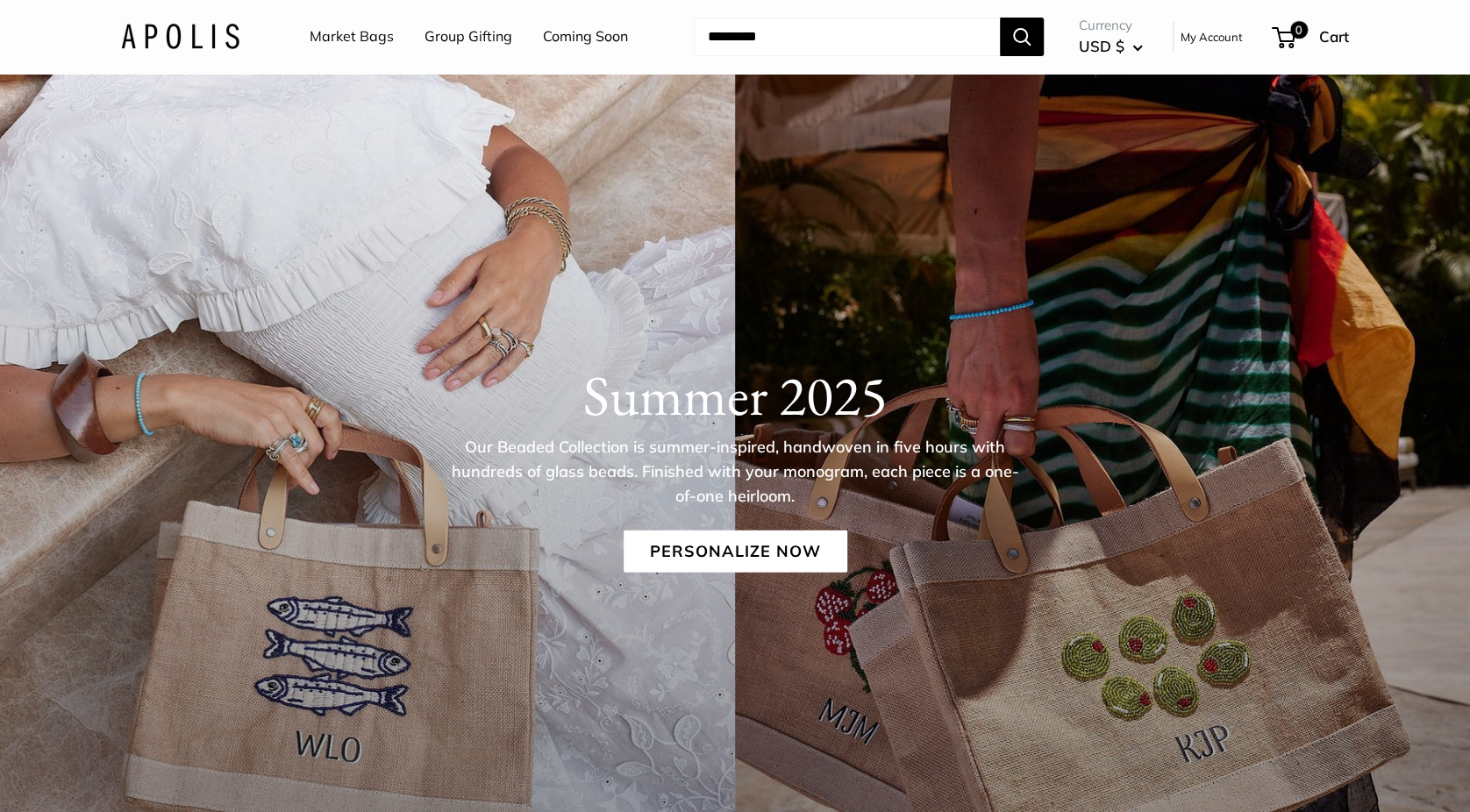 click on "Summer 2025 Our Beaded Collection is summer-inspired, handwoven in five hours with hundreds of glass beads. Finished with your monogram, each piece is a one-of-one heirloom. Personalize Now" at bounding box center [735, 509] 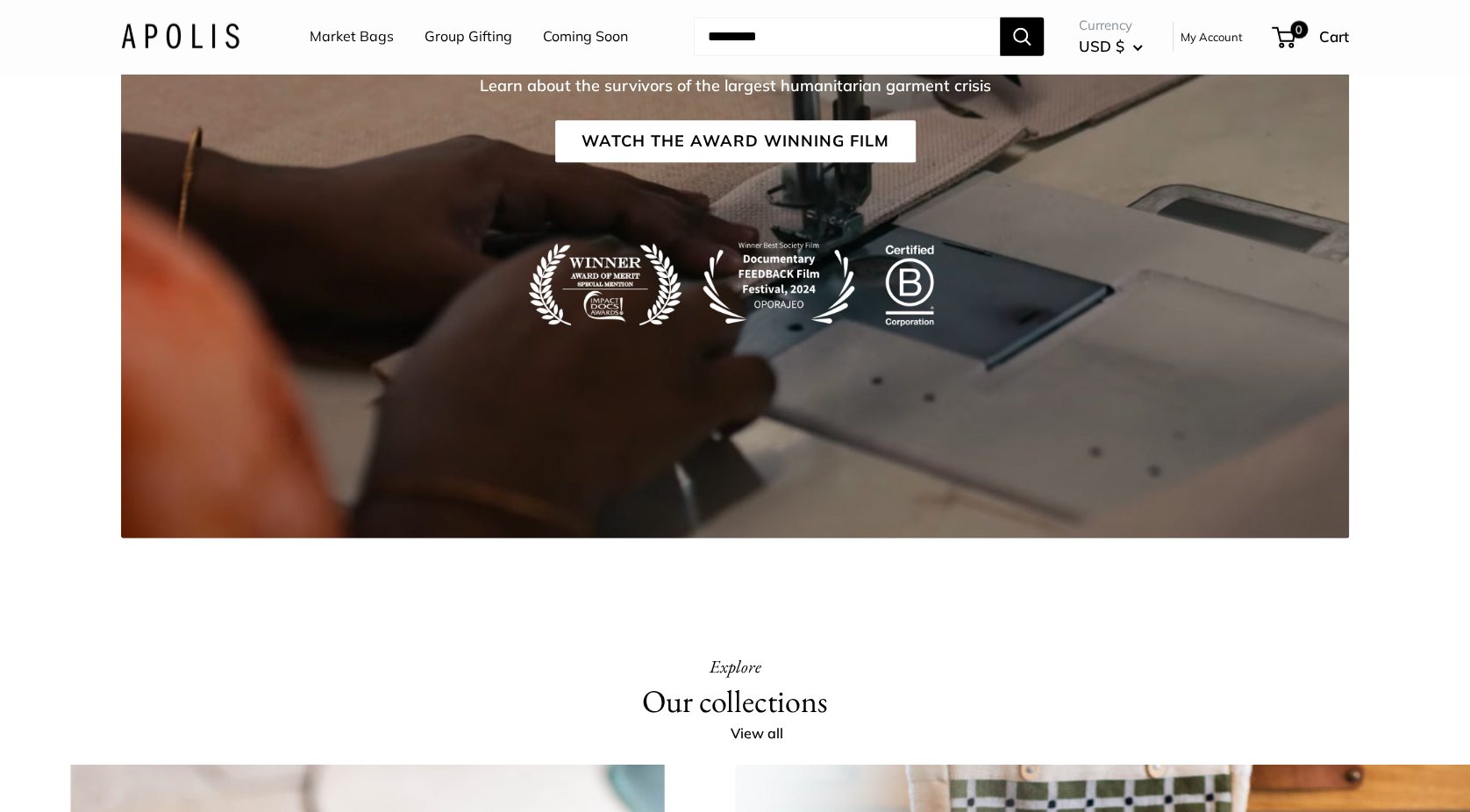 scroll, scrollTop: 3286, scrollLeft: 0, axis: vertical 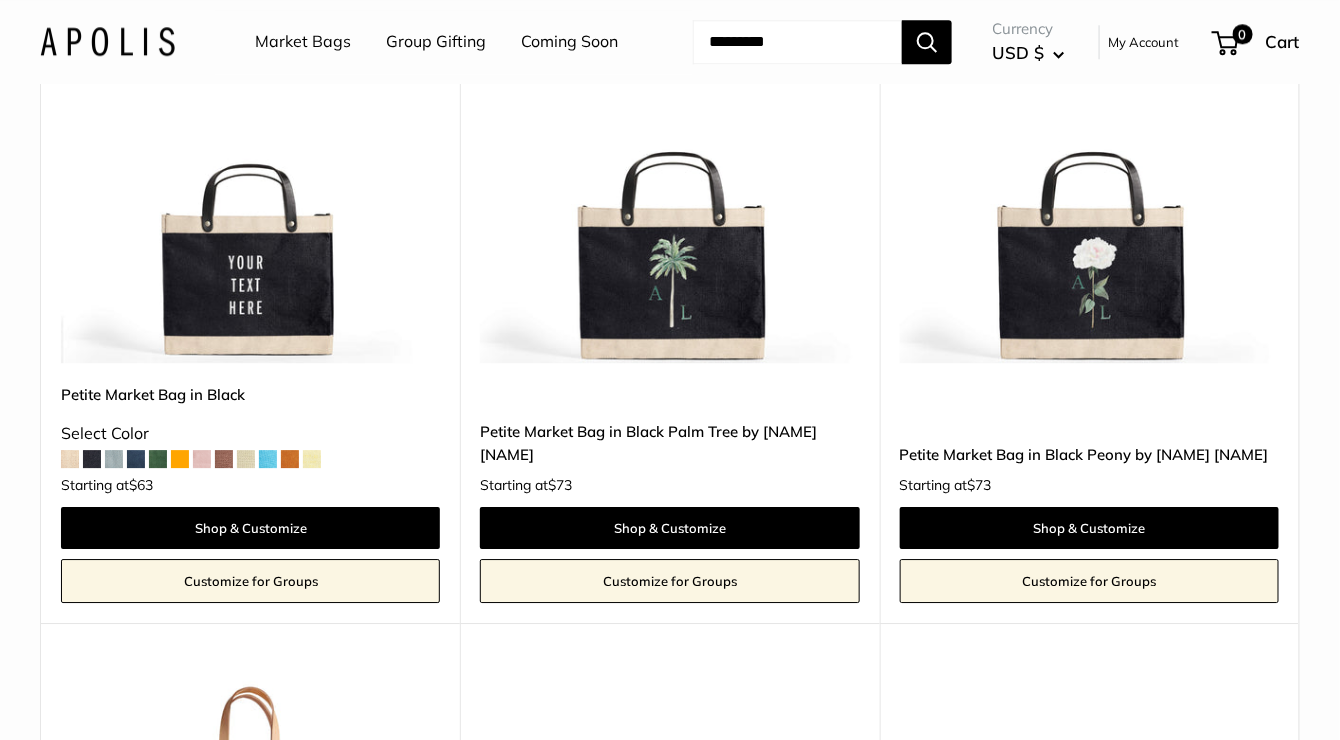 click at bounding box center (0, 0) 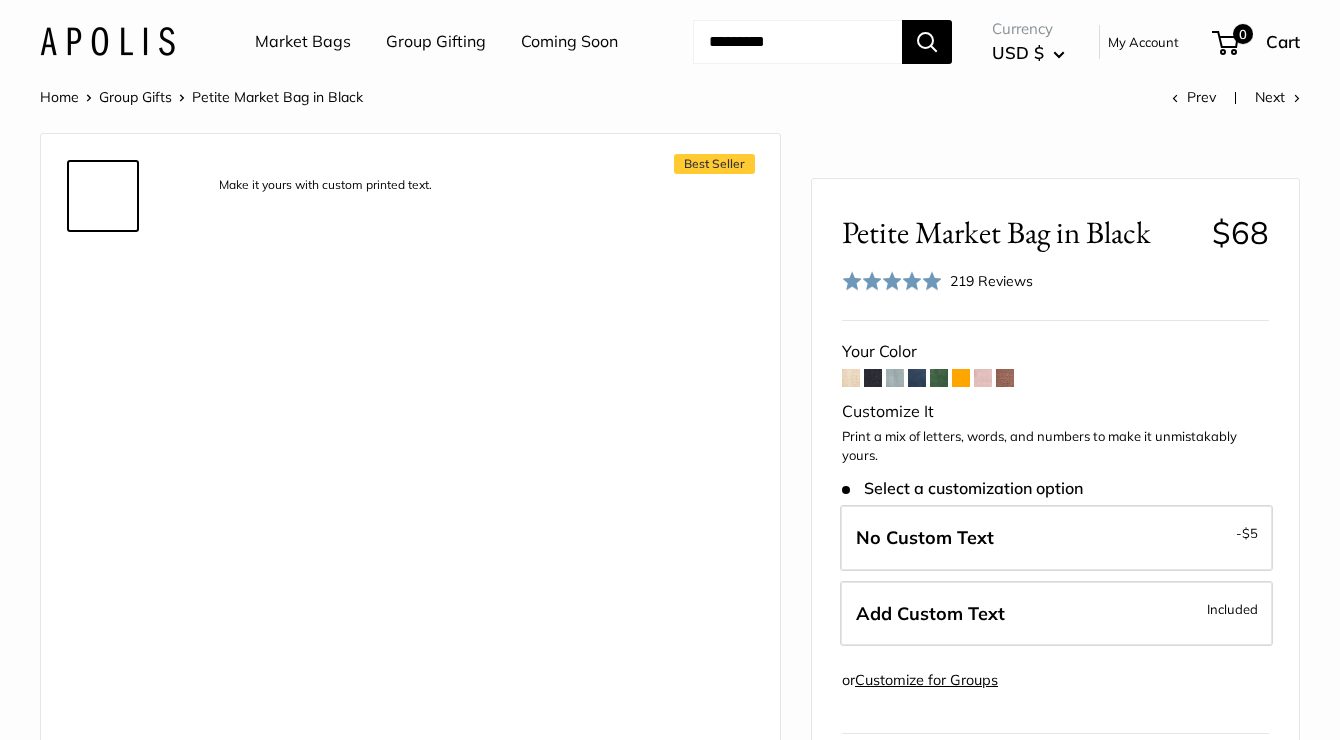 scroll, scrollTop: 0, scrollLeft: 0, axis: both 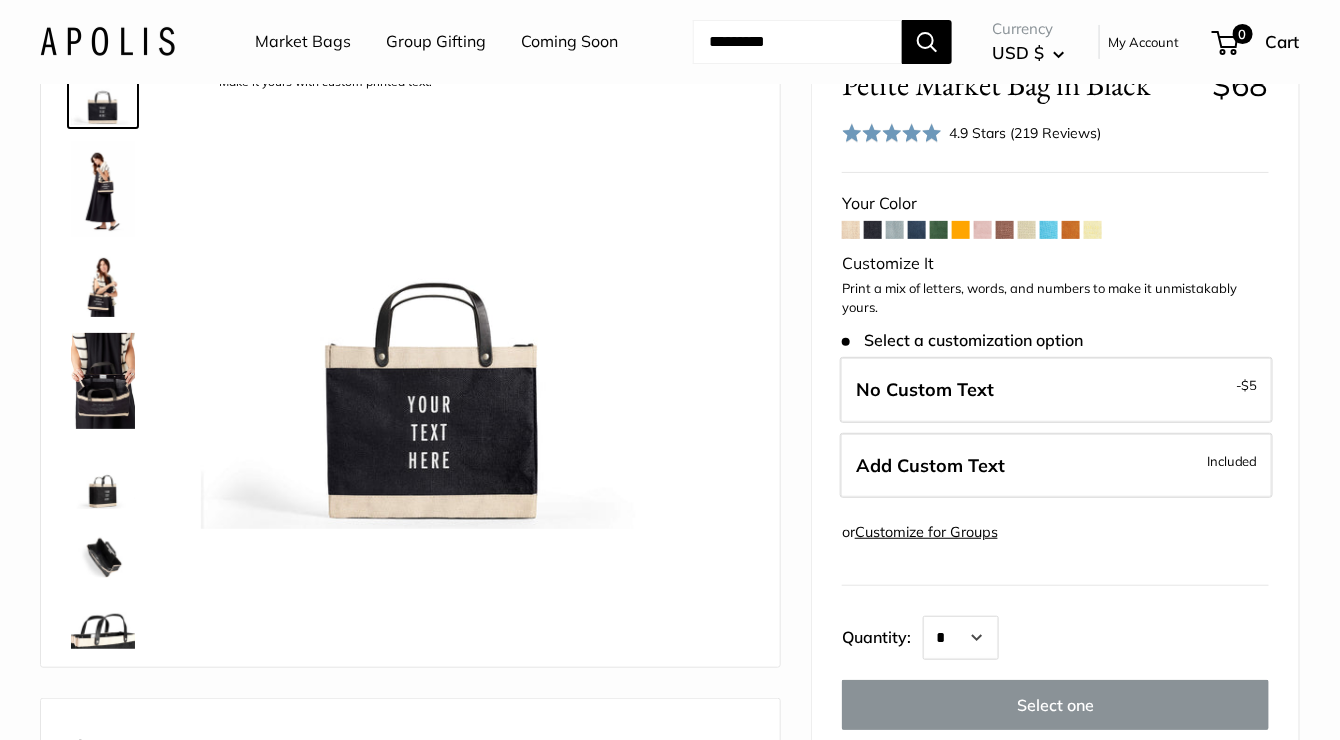 click at bounding box center (103, 285) 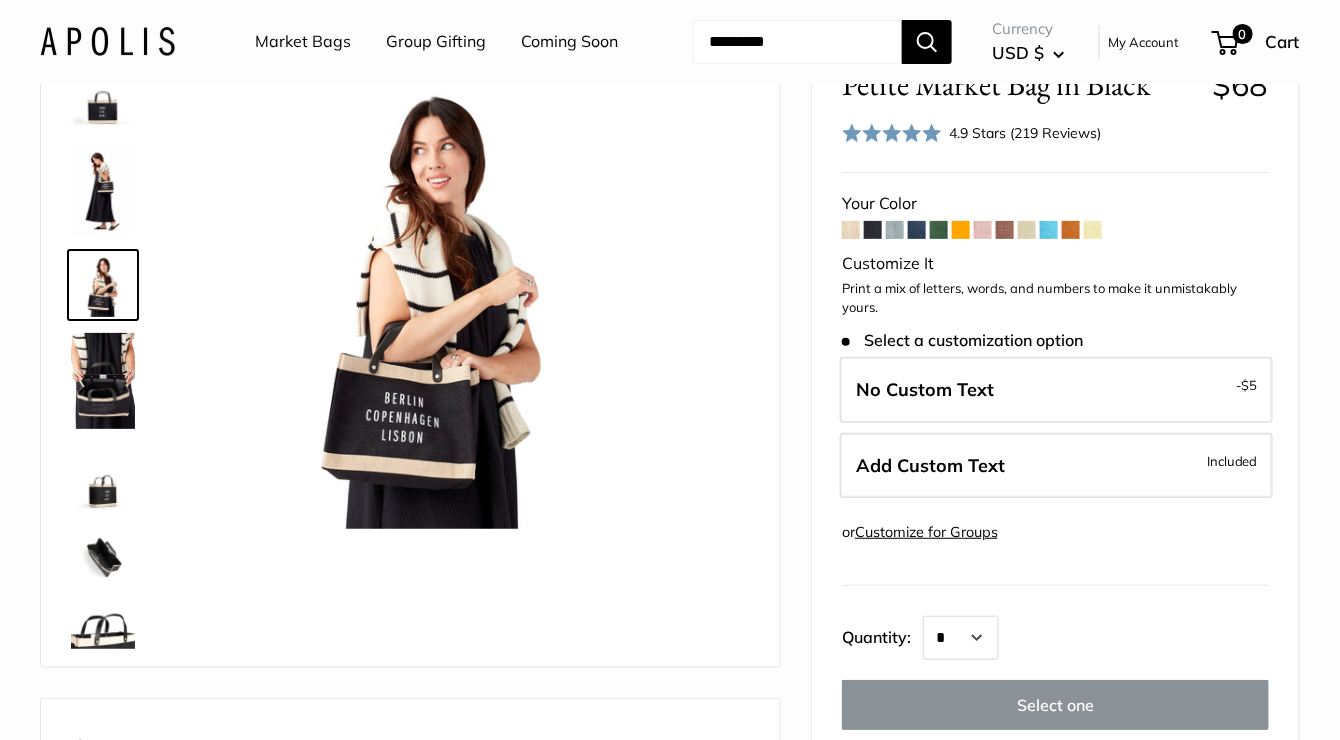 click at bounding box center (103, 189) 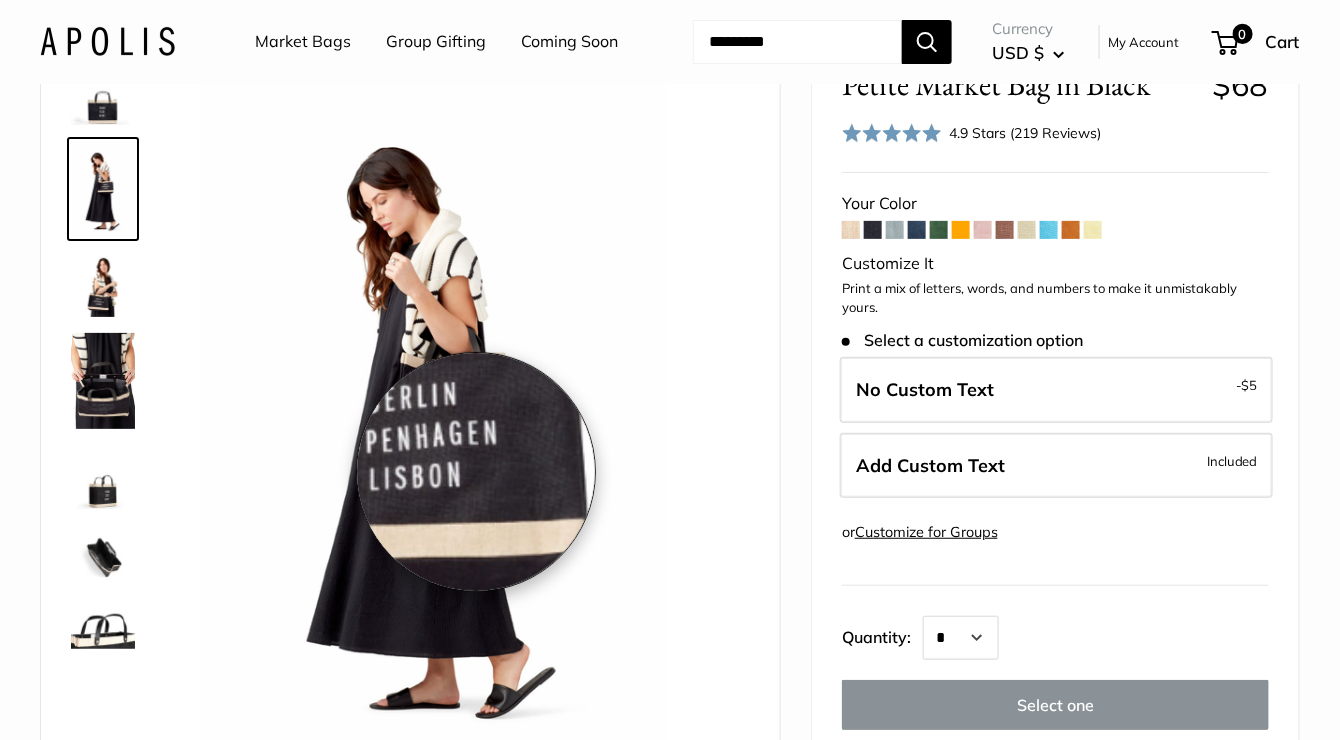 click at bounding box center [435, 413] 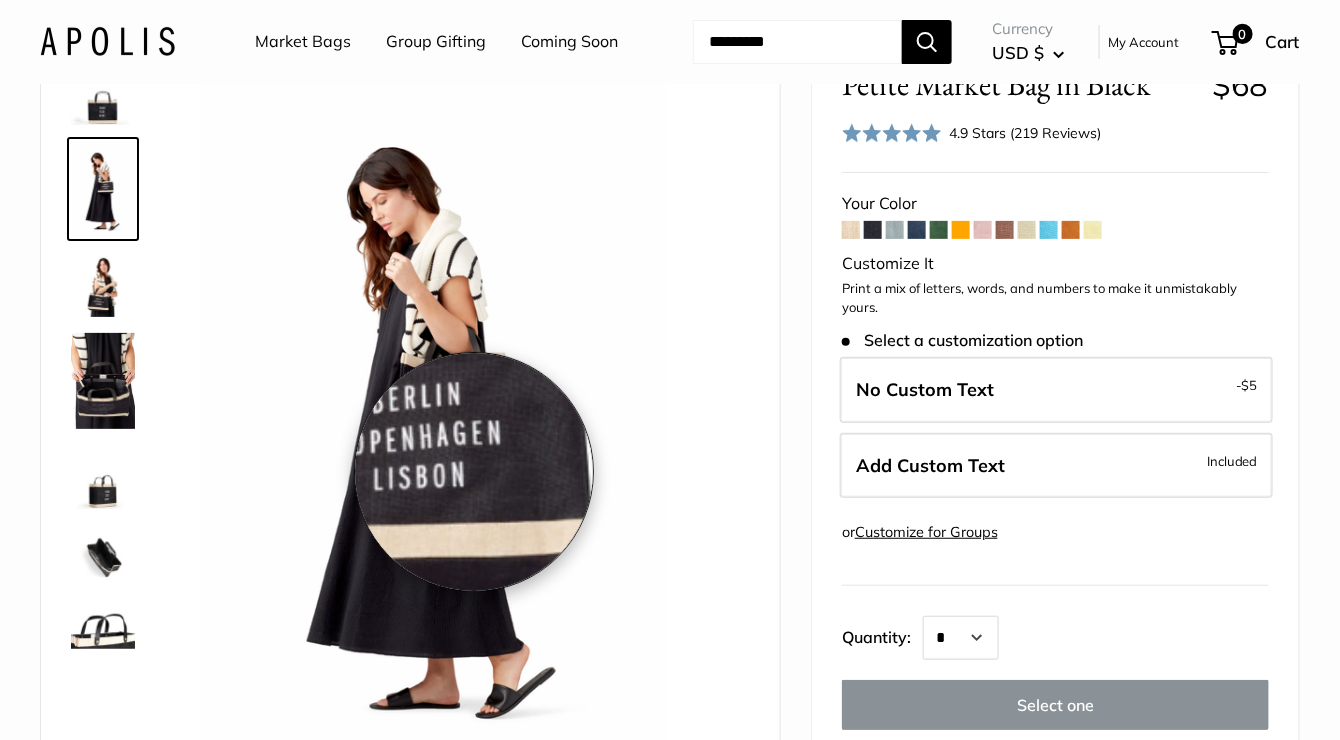 scroll, scrollTop: 232, scrollLeft: 0, axis: vertical 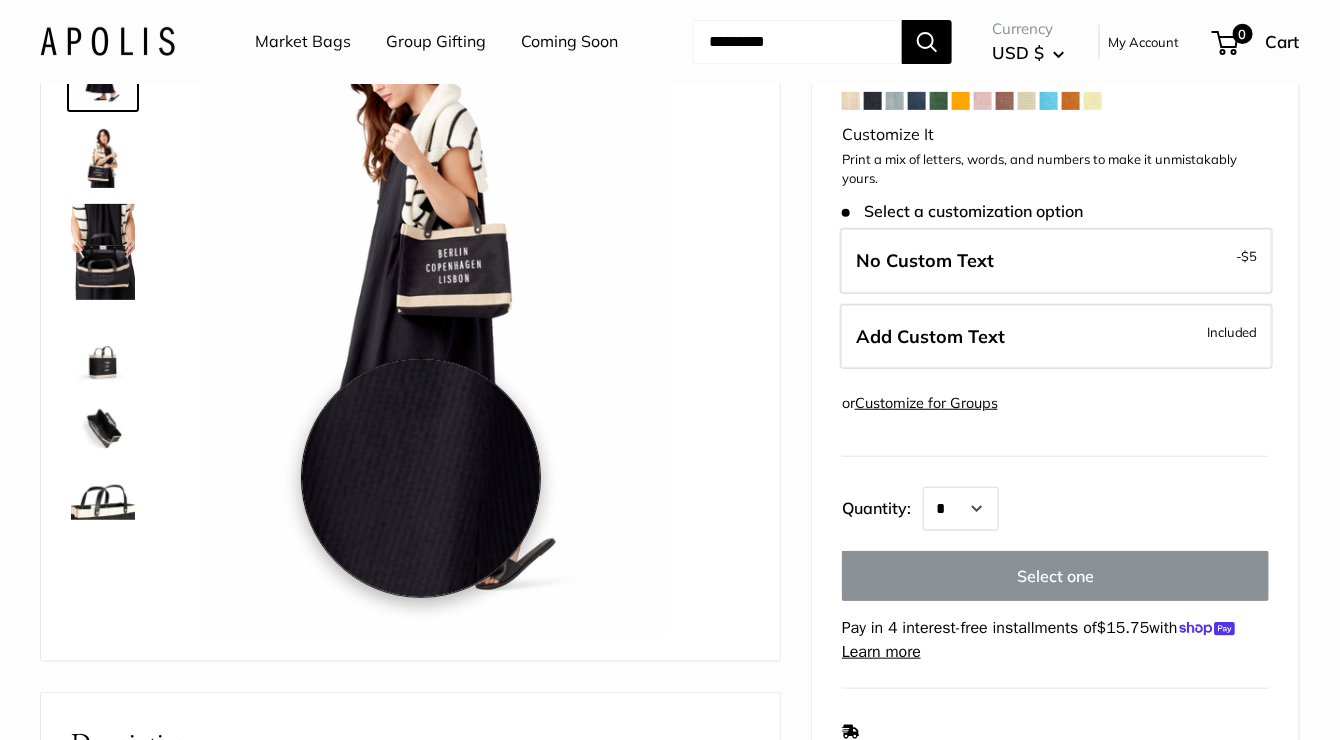 click at bounding box center [435, 284] 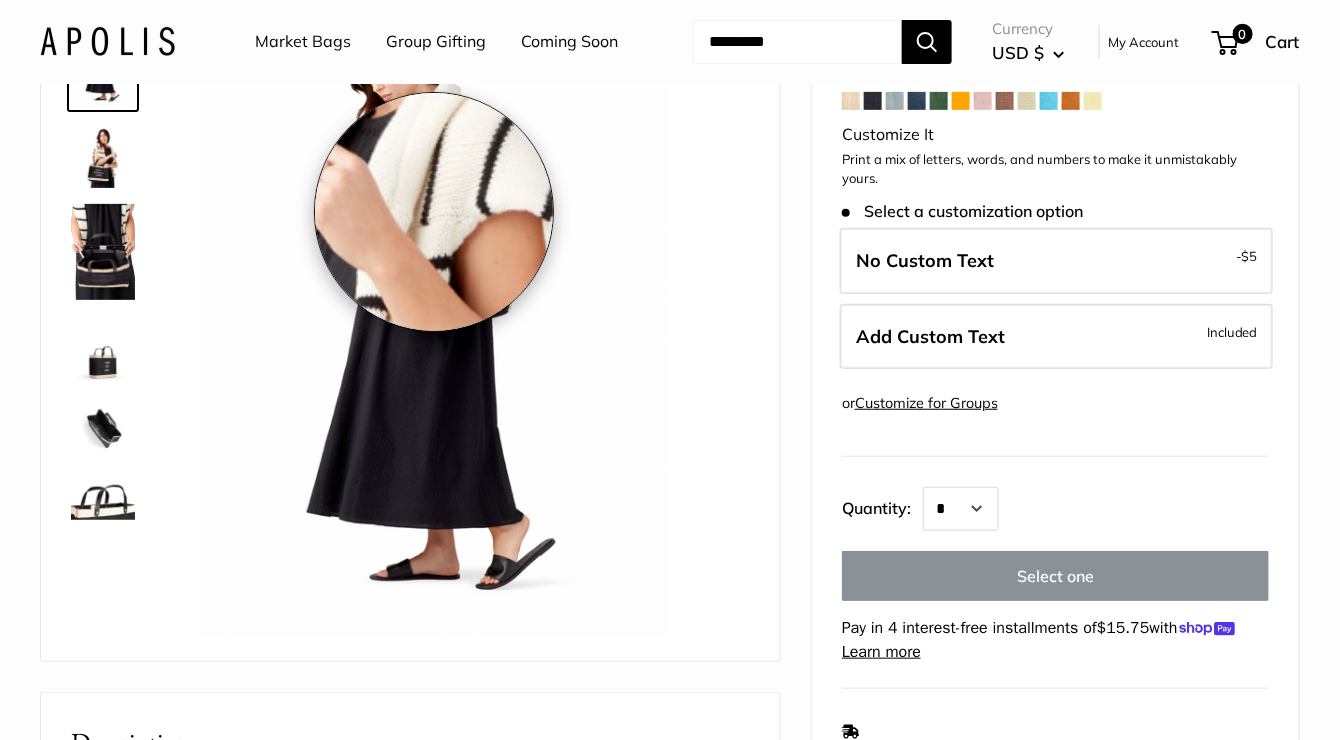 click at bounding box center [435, 284] 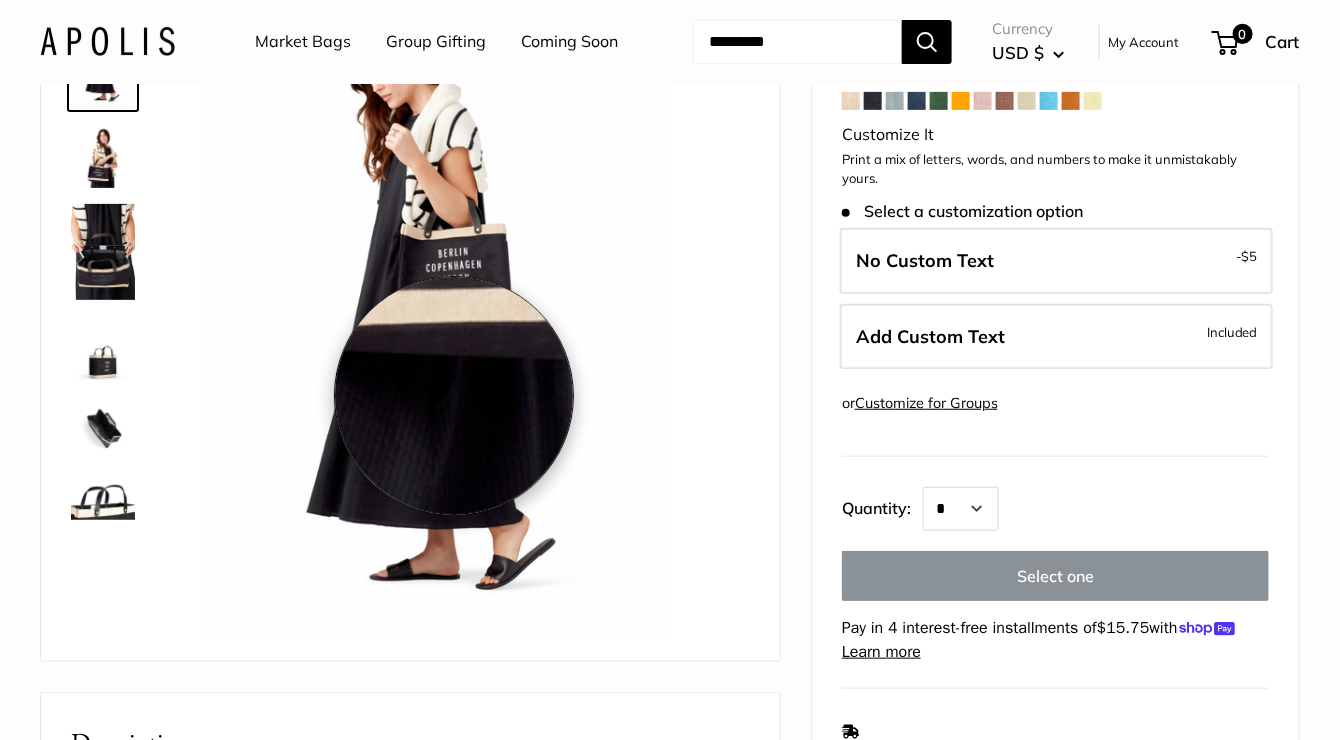 click at bounding box center [435, 284] 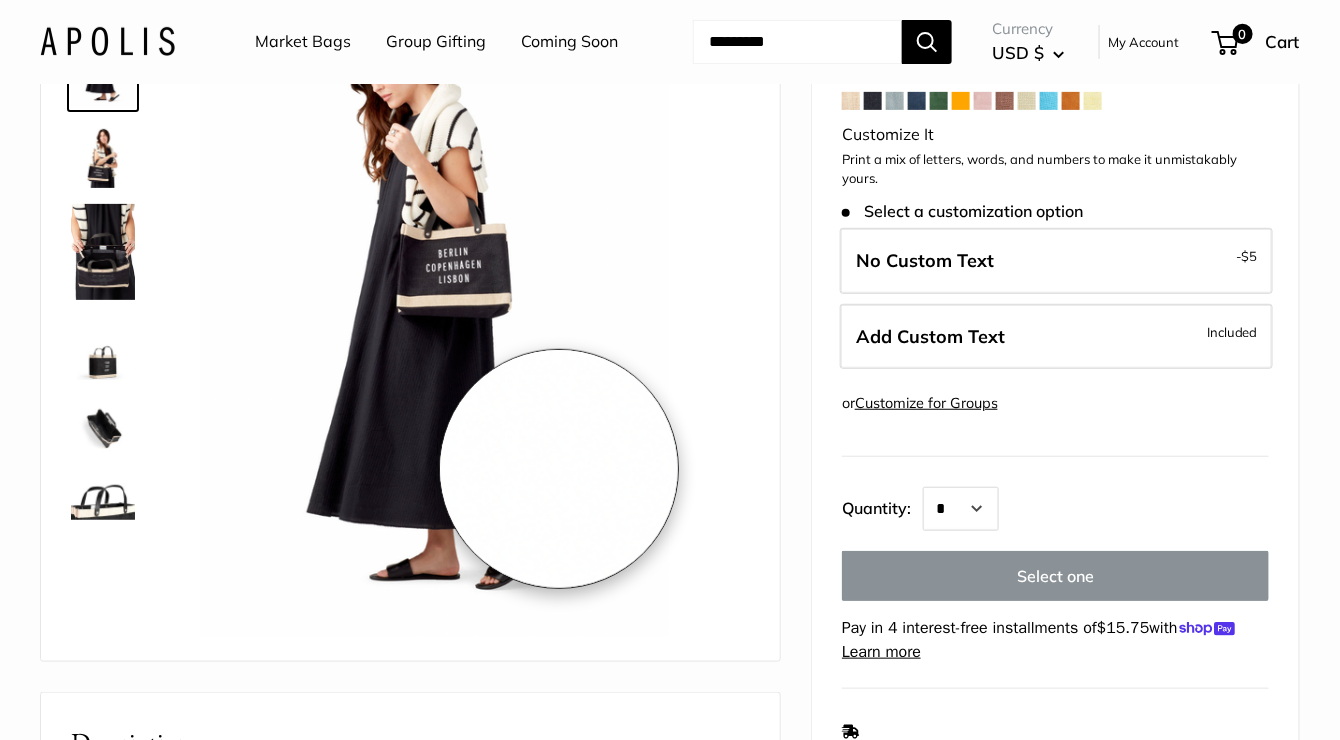 click at bounding box center [435, 284] 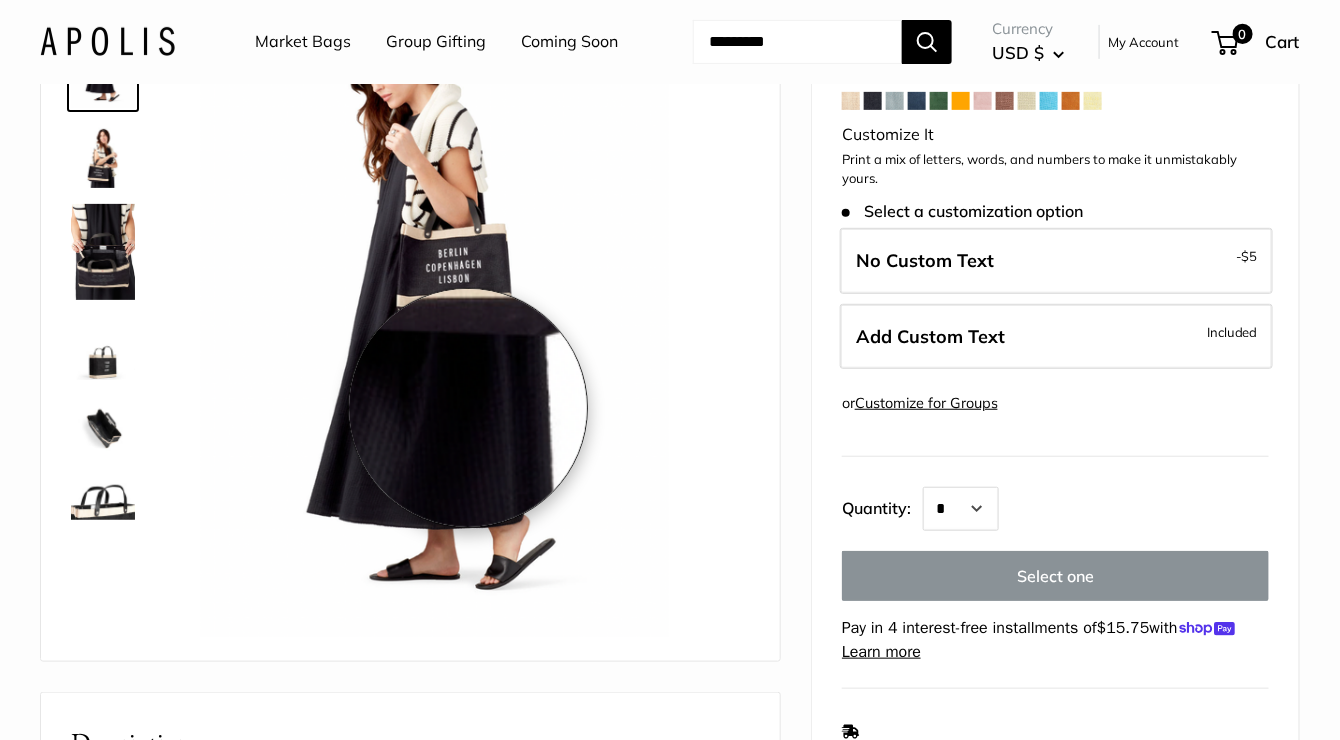 click at bounding box center [435, 284] 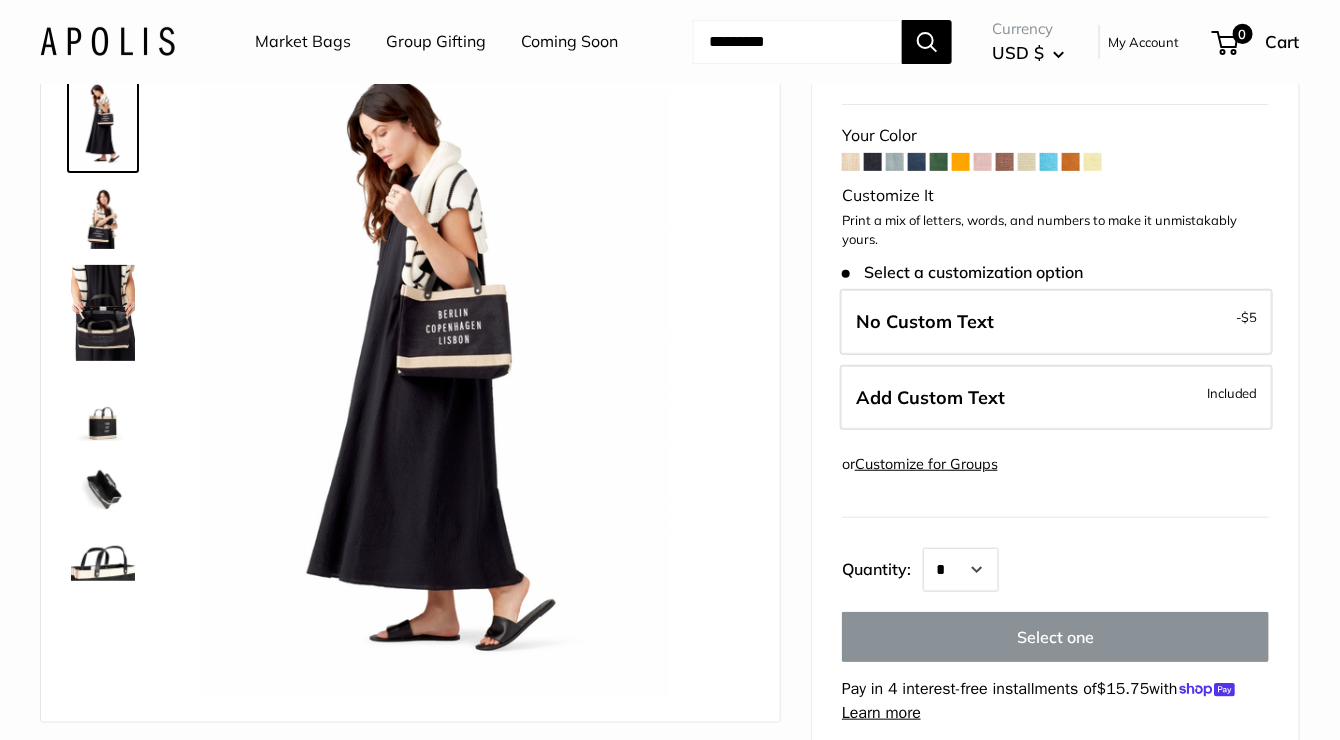 scroll, scrollTop: 203, scrollLeft: 0, axis: vertical 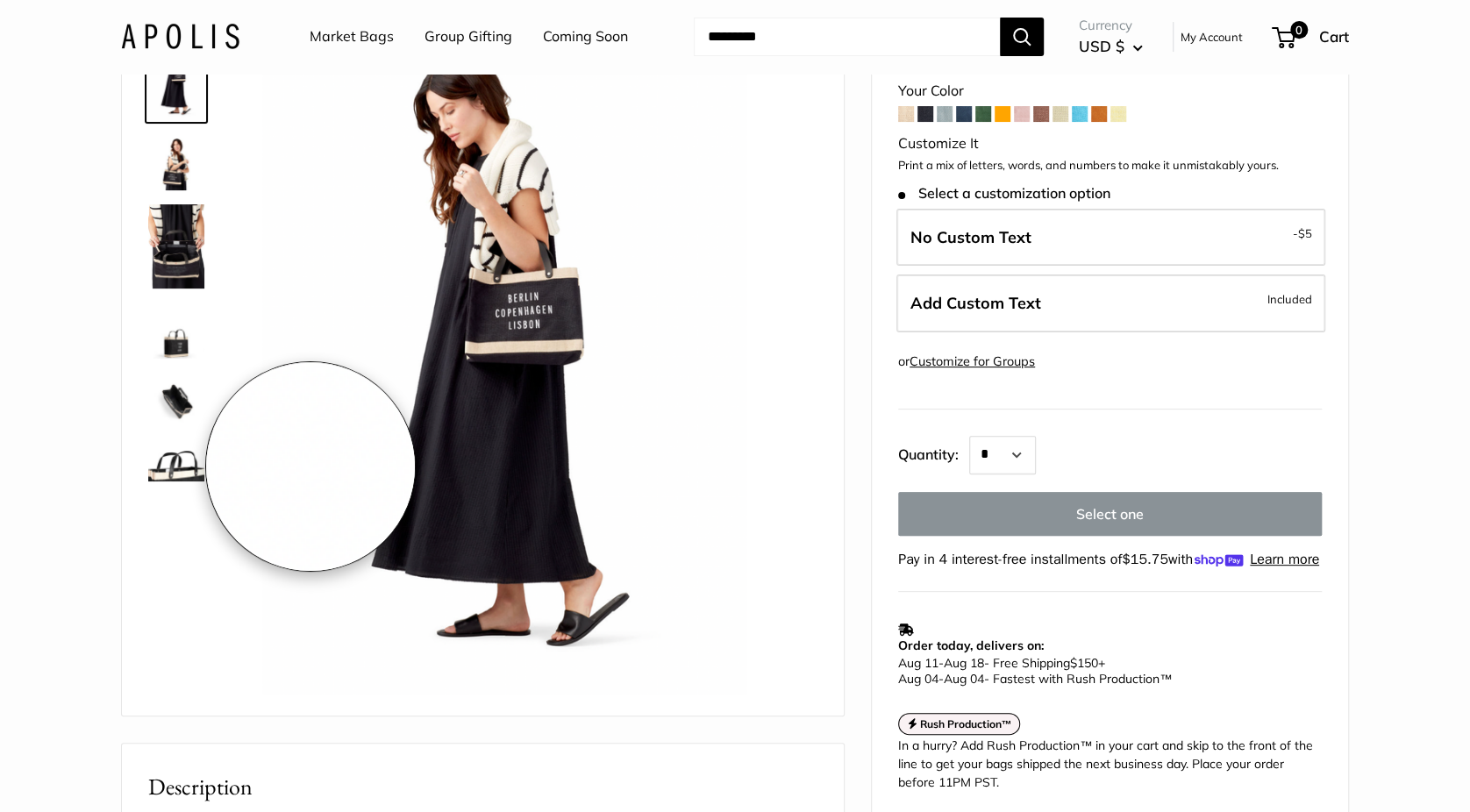 click at bounding box center (504, 330) 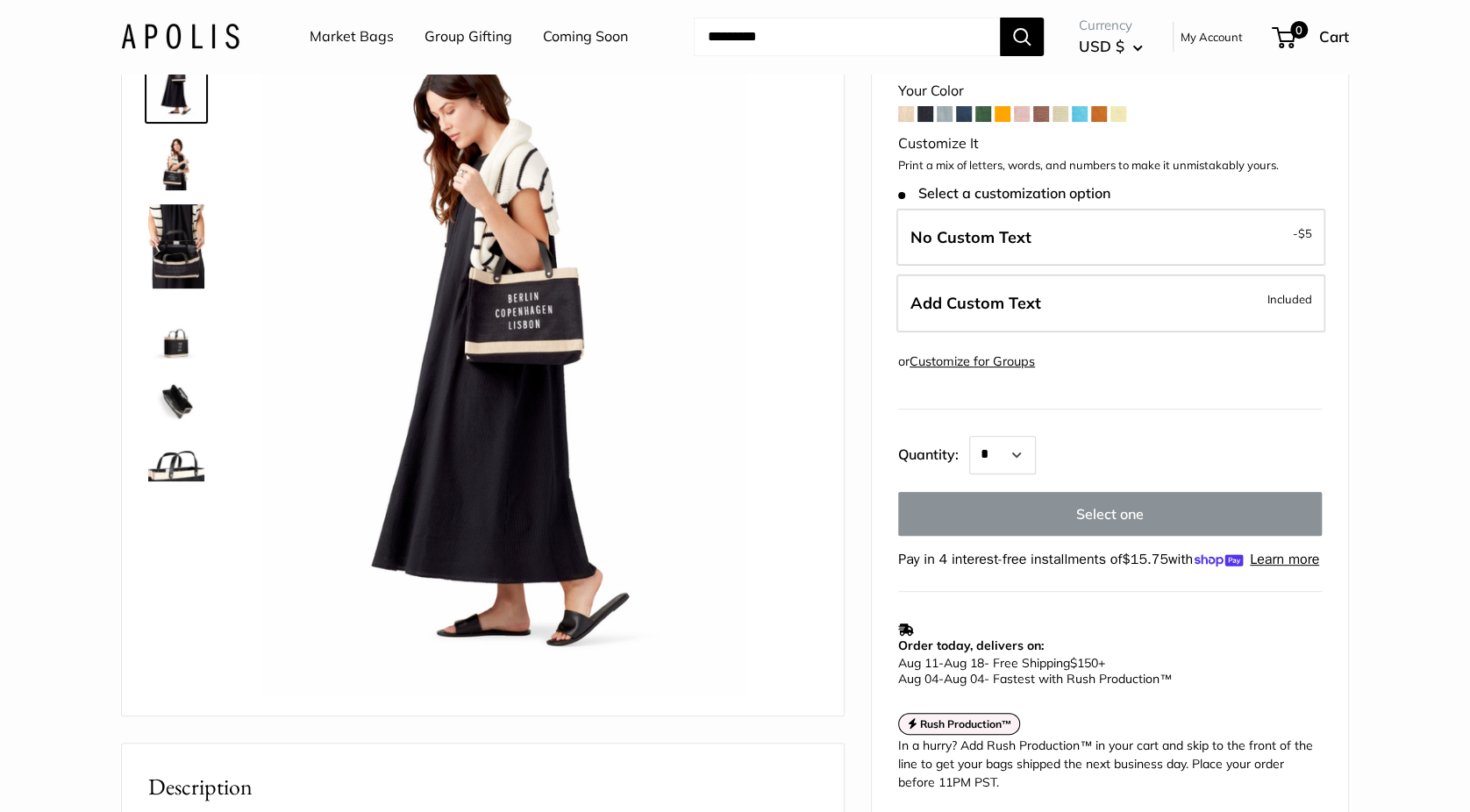 click at bounding box center (176, 162) 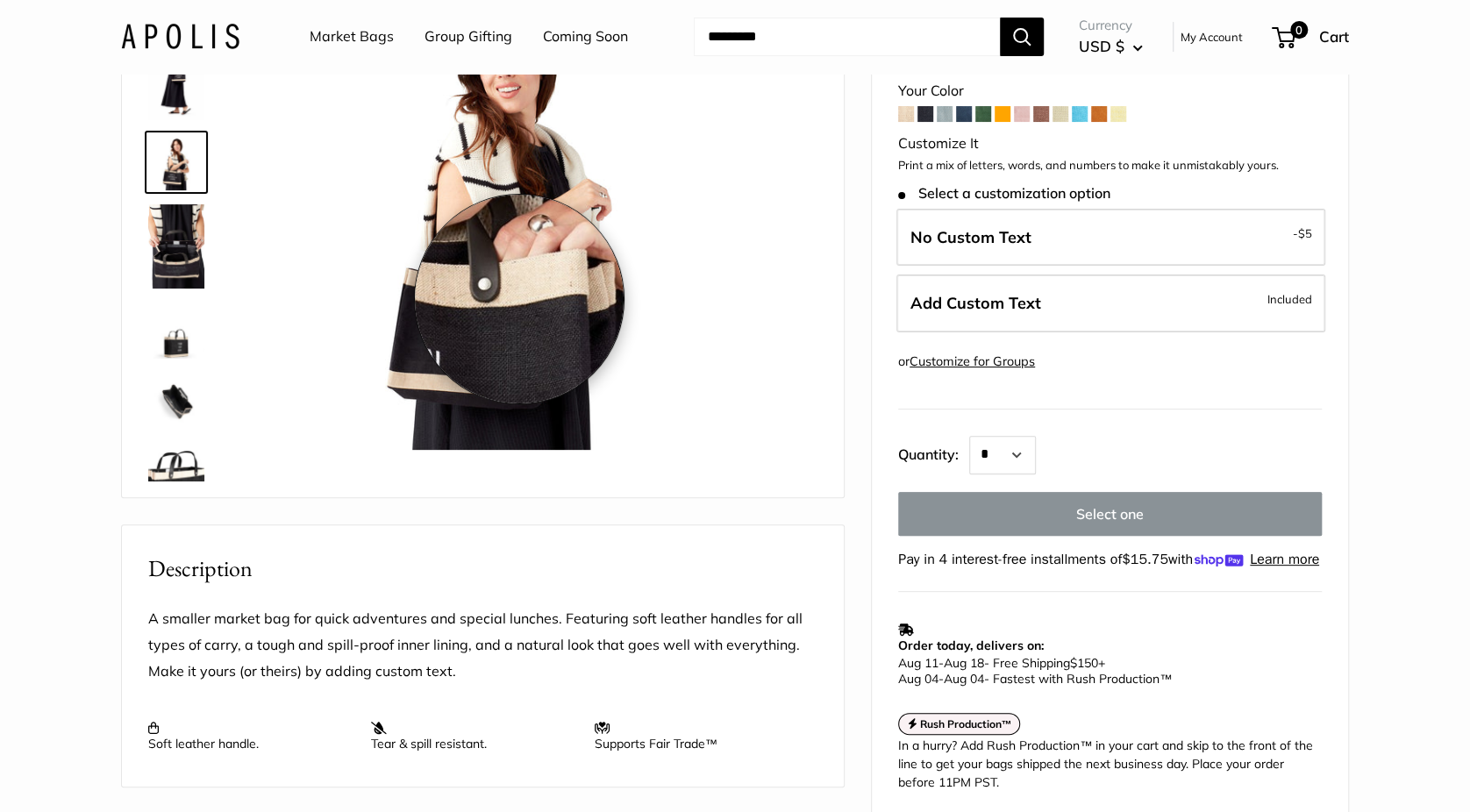 click at bounding box center (504, 208) 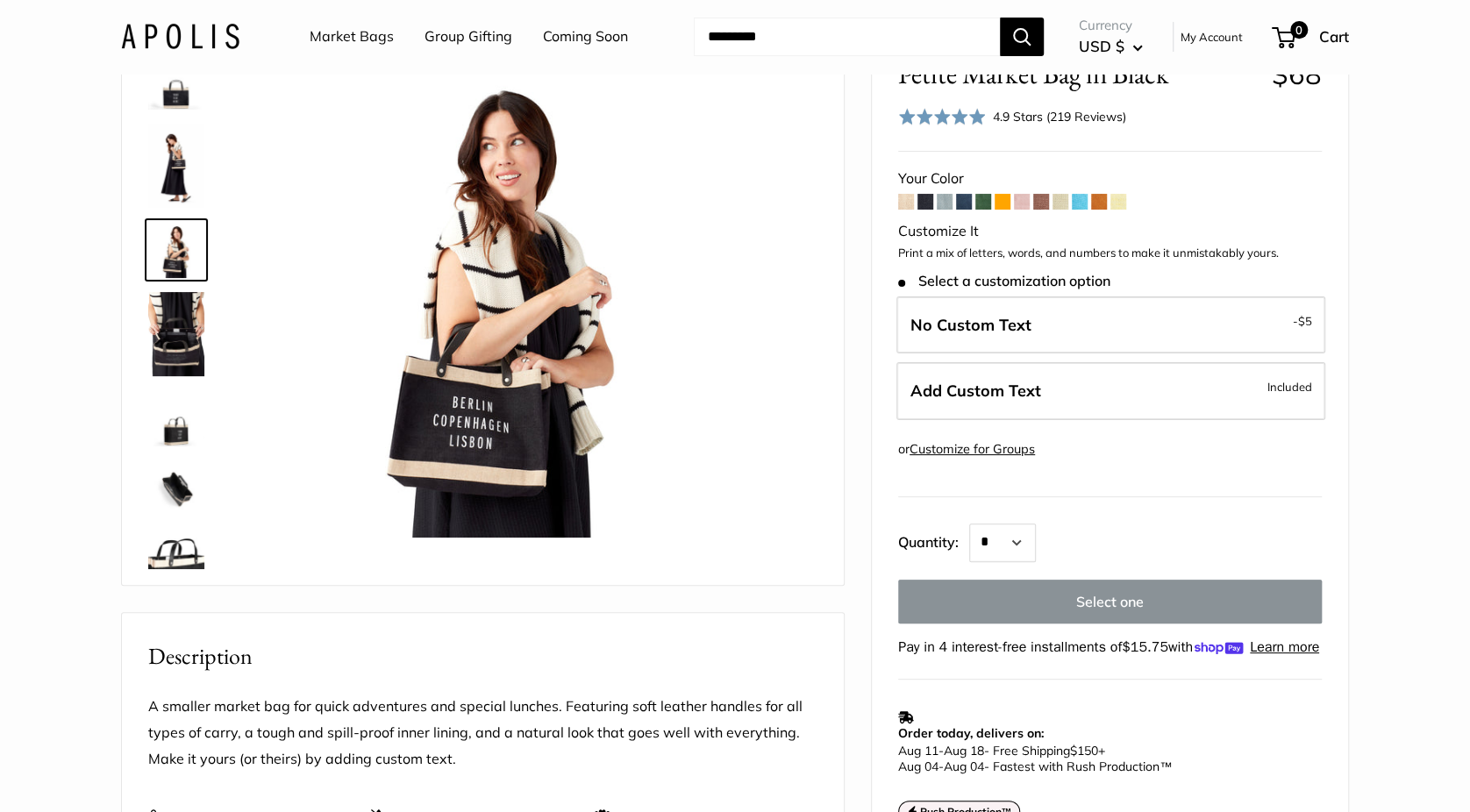 scroll, scrollTop: 46, scrollLeft: 0, axis: vertical 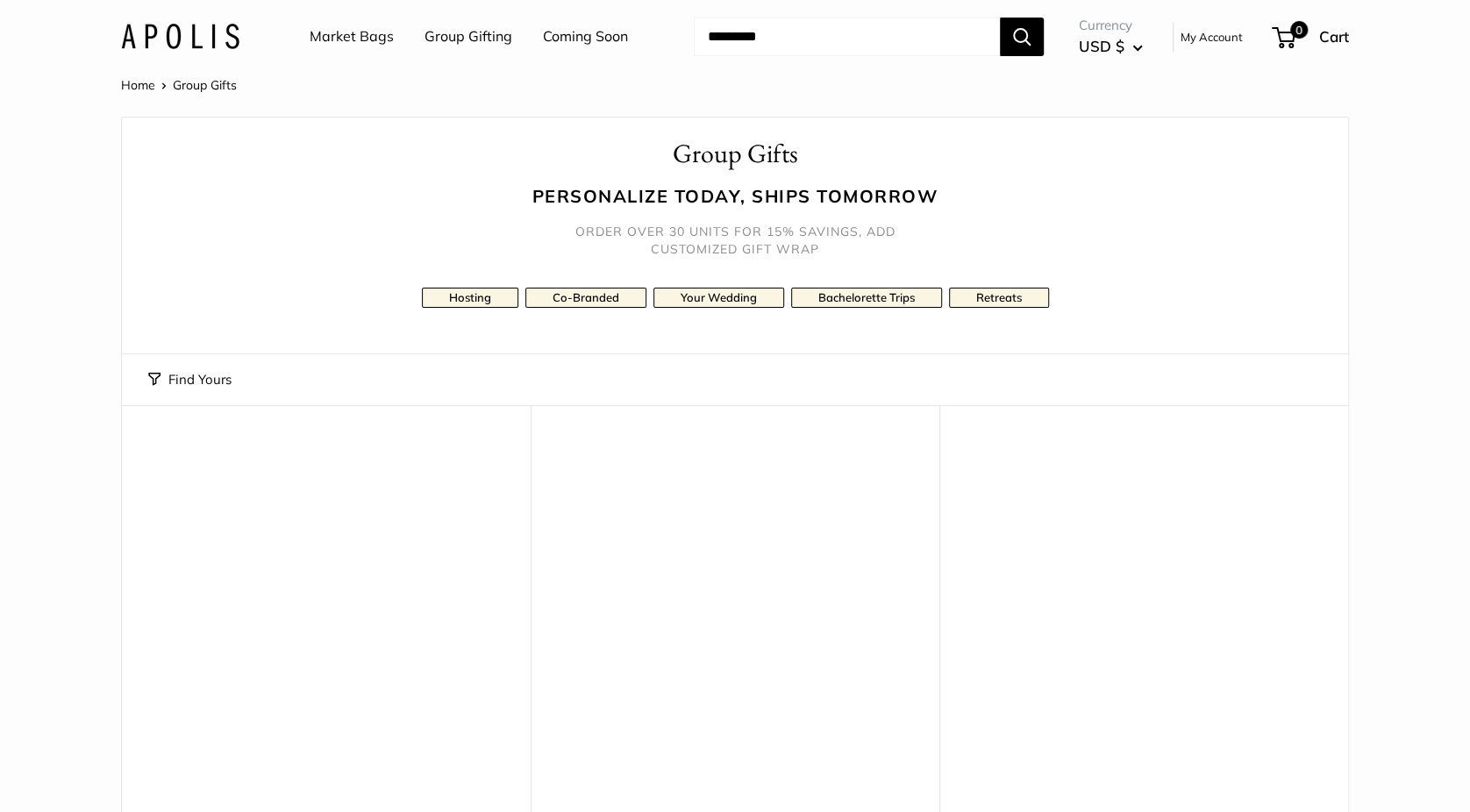 click at bounding box center [735, 697] 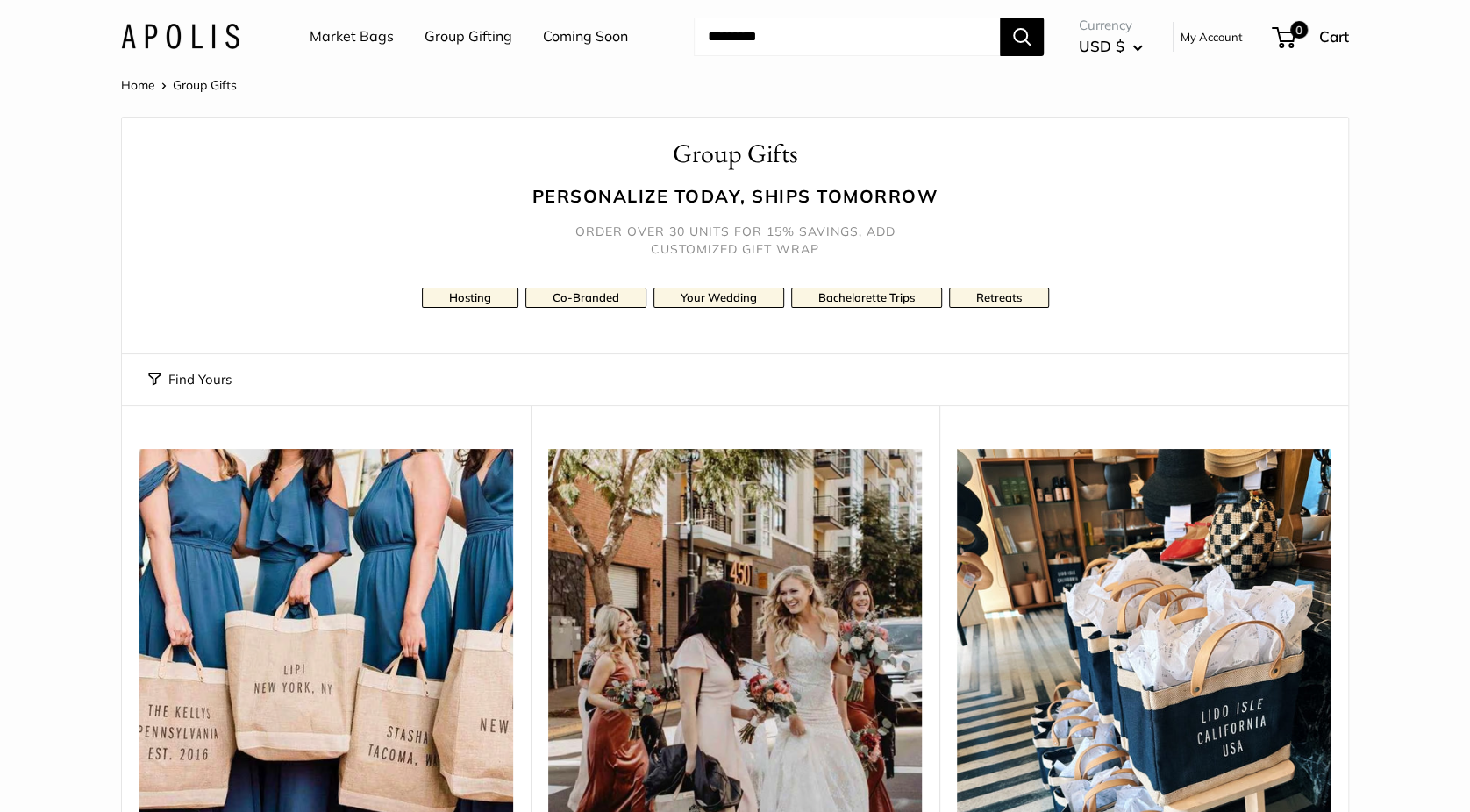 scroll, scrollTop: 0, scrollLeft: 0, axis: both 